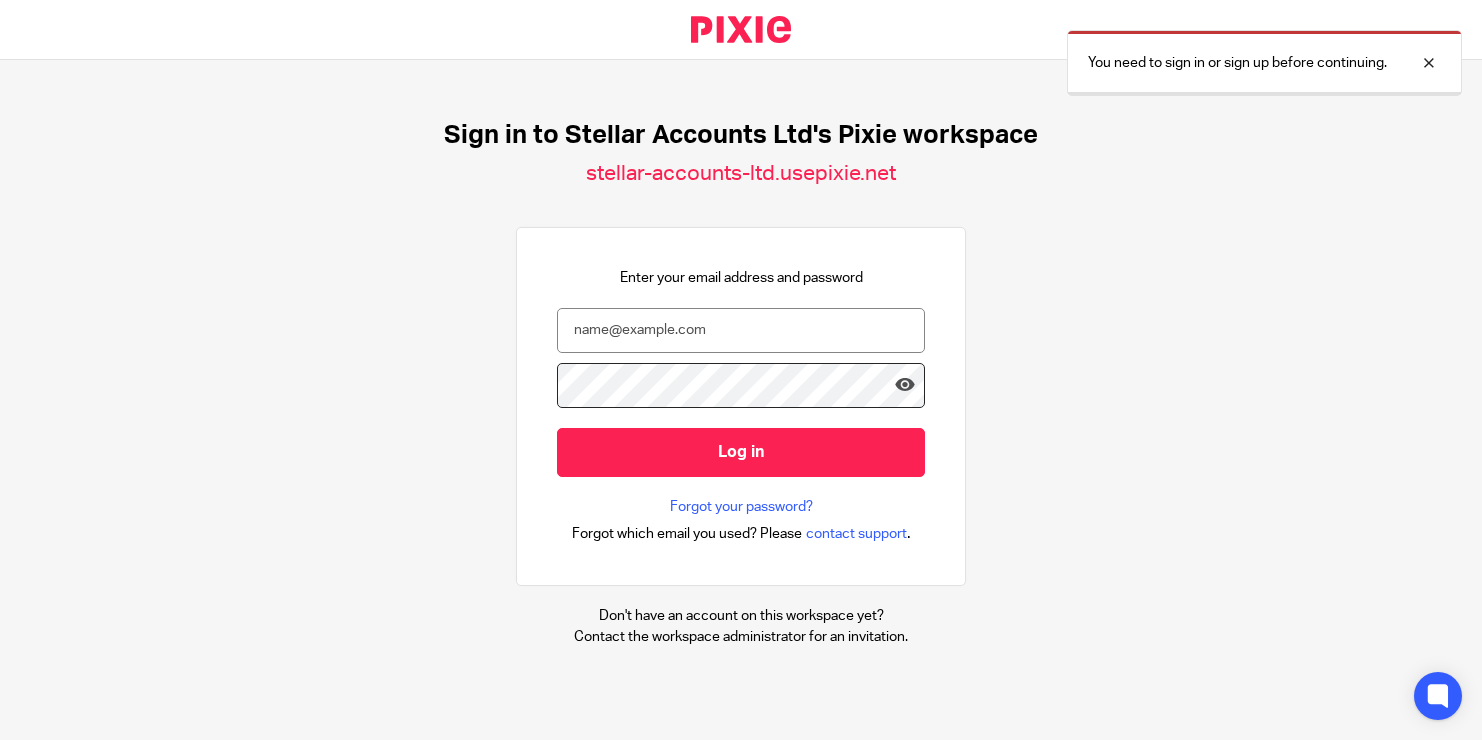 scroll, scrollTop: 0, scrollLeft: 0, axis: both 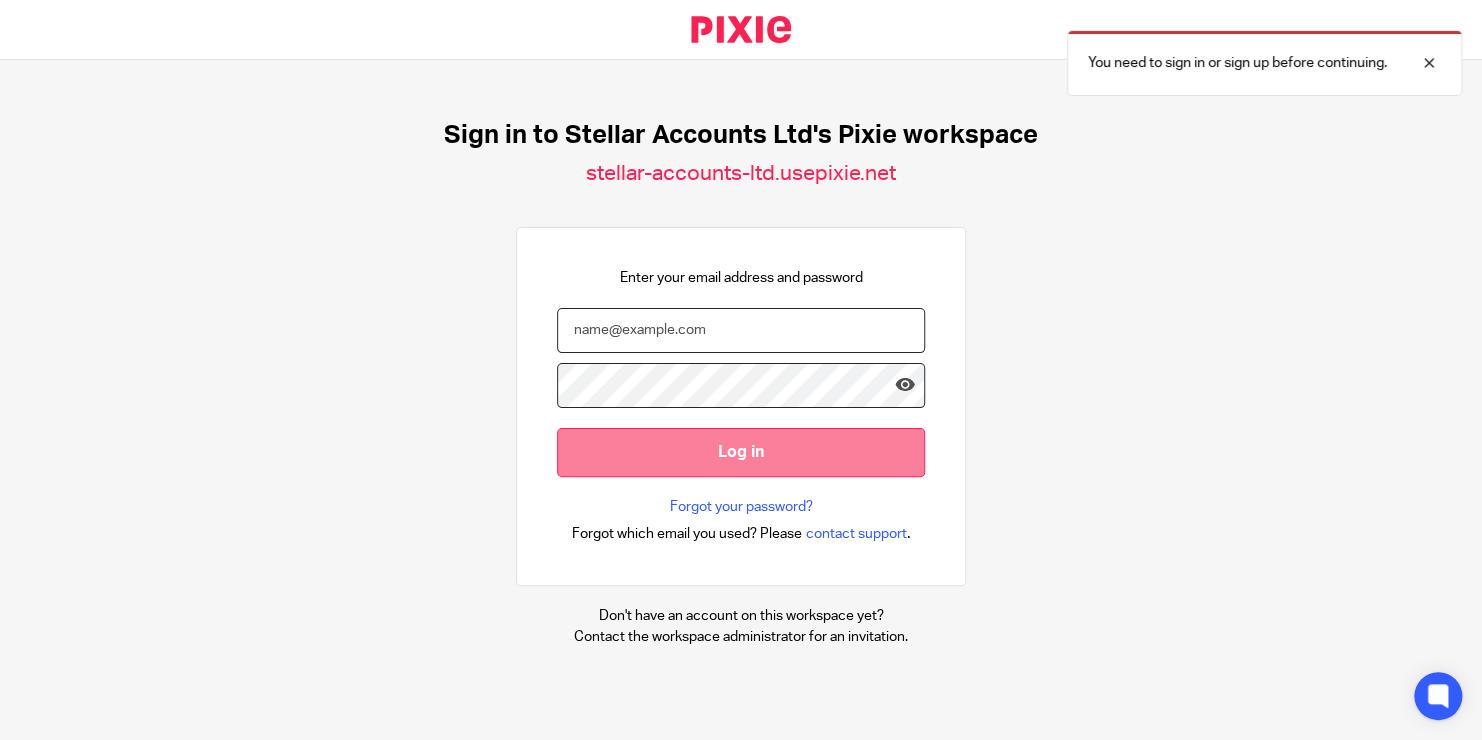 type on "[USERNAME]@[DOMAIN].[TLD]" 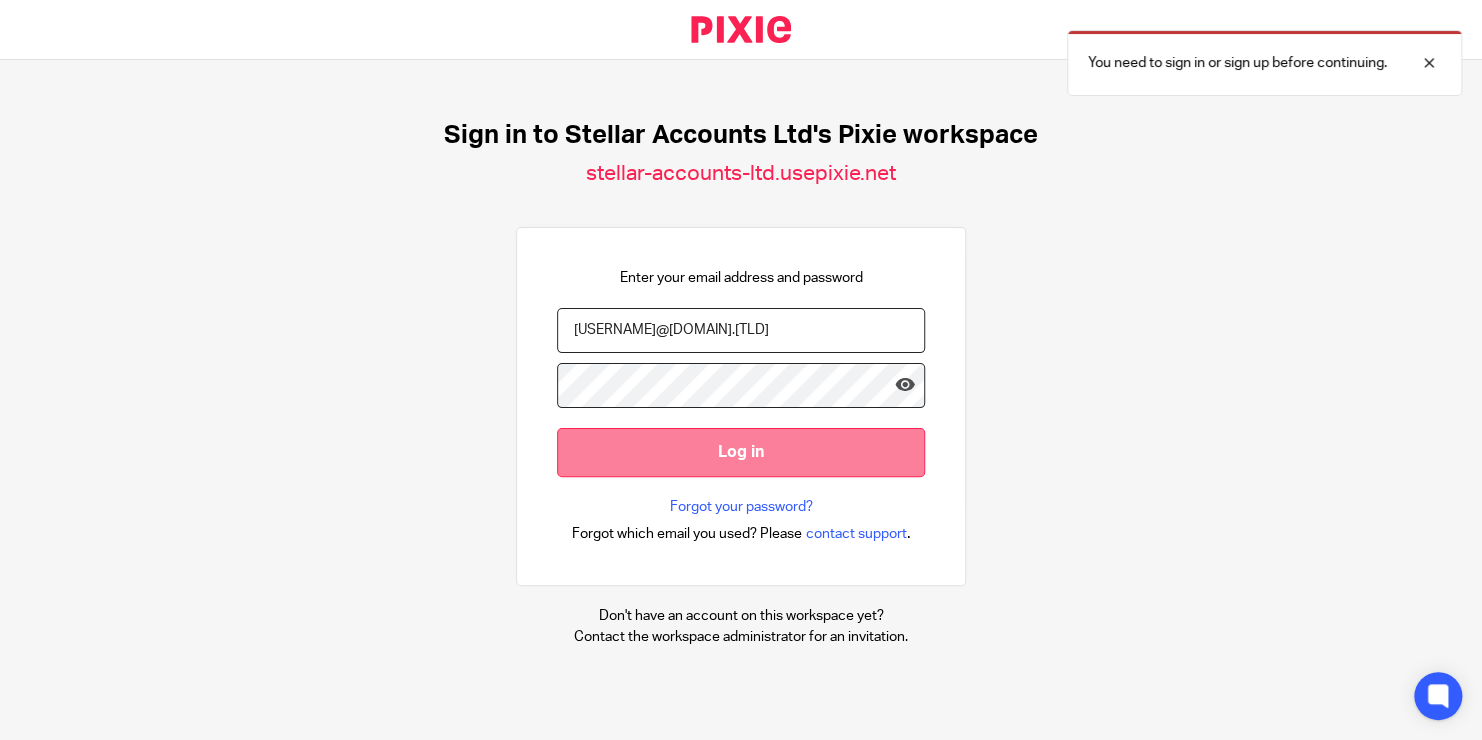 click on "Log in" at bounding box center [741, 452] 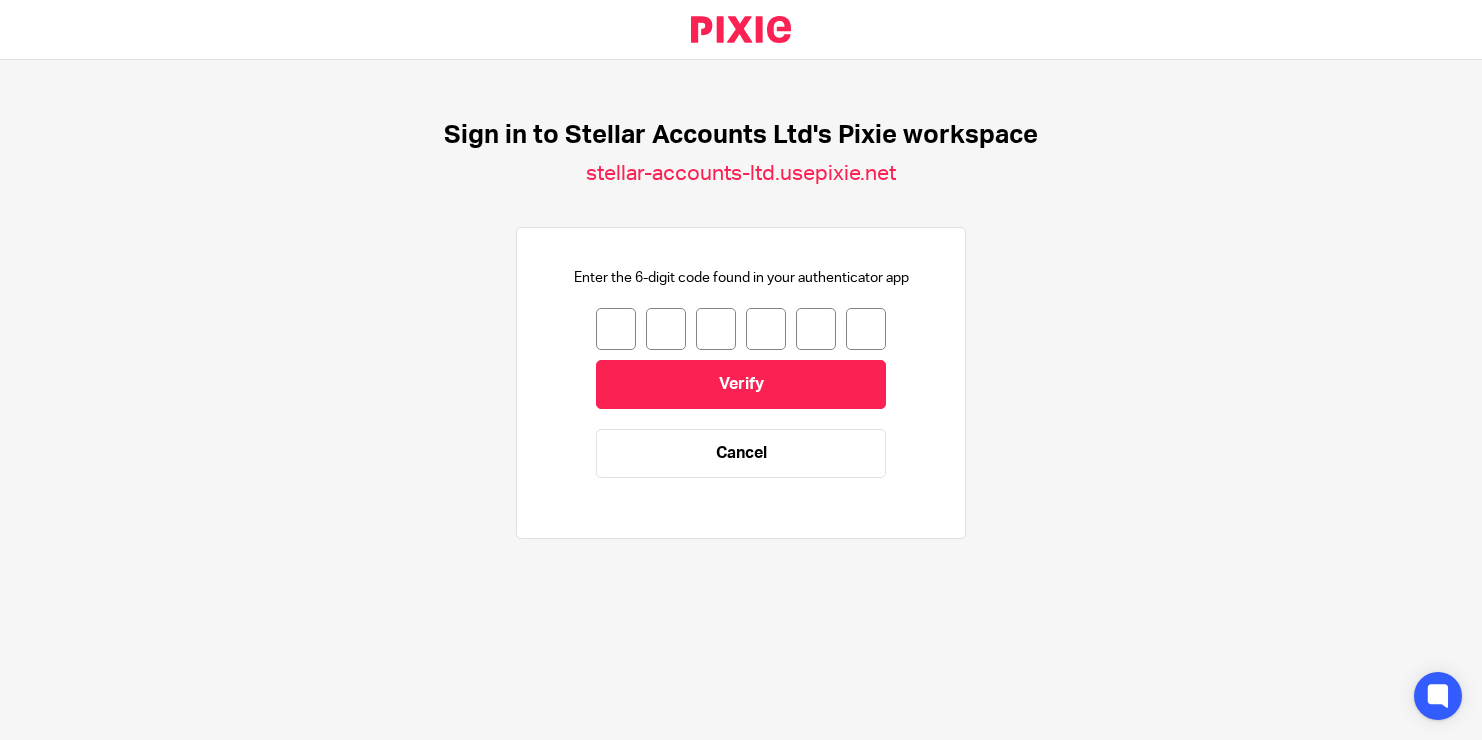 scroll, scrollTop: 0, scrollLeft: 0, axis: both 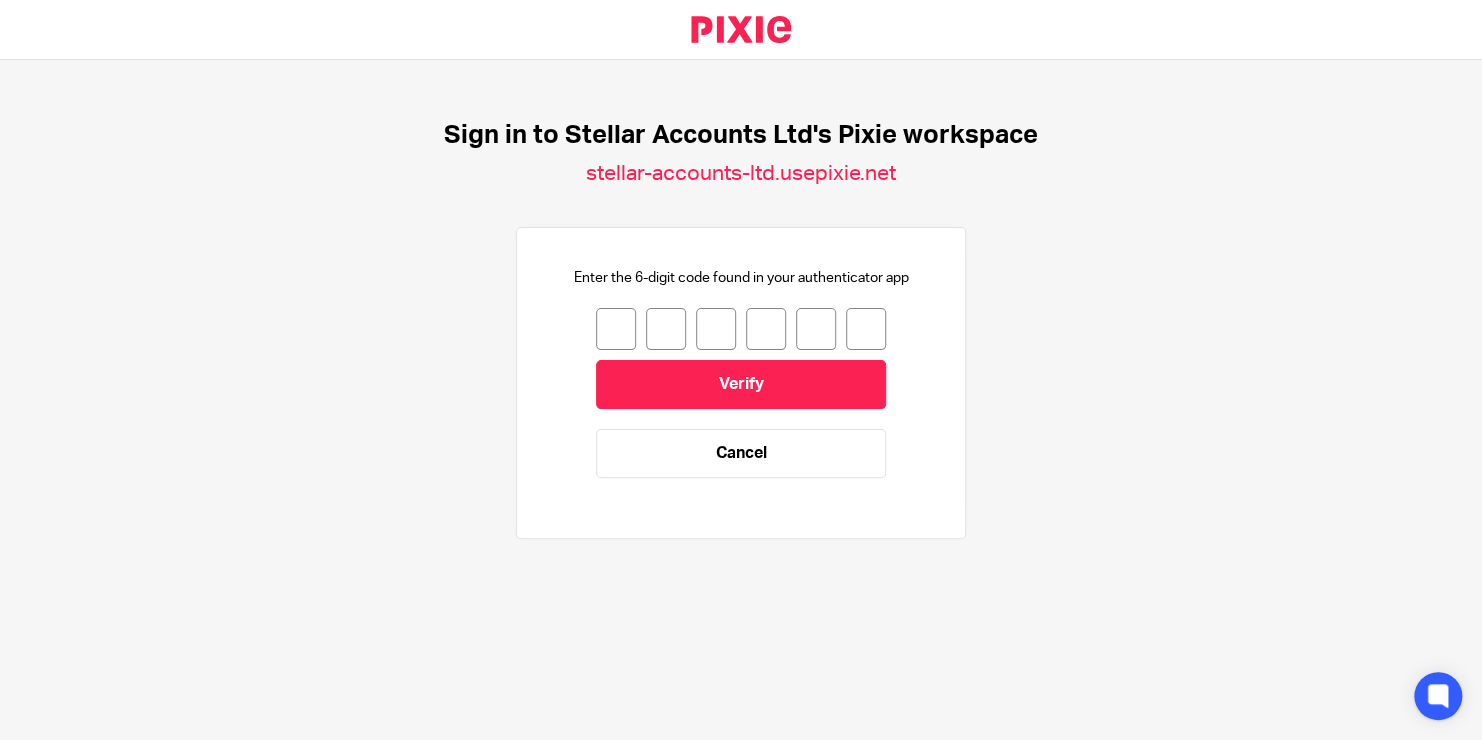 click at bounding box center (616, 329) 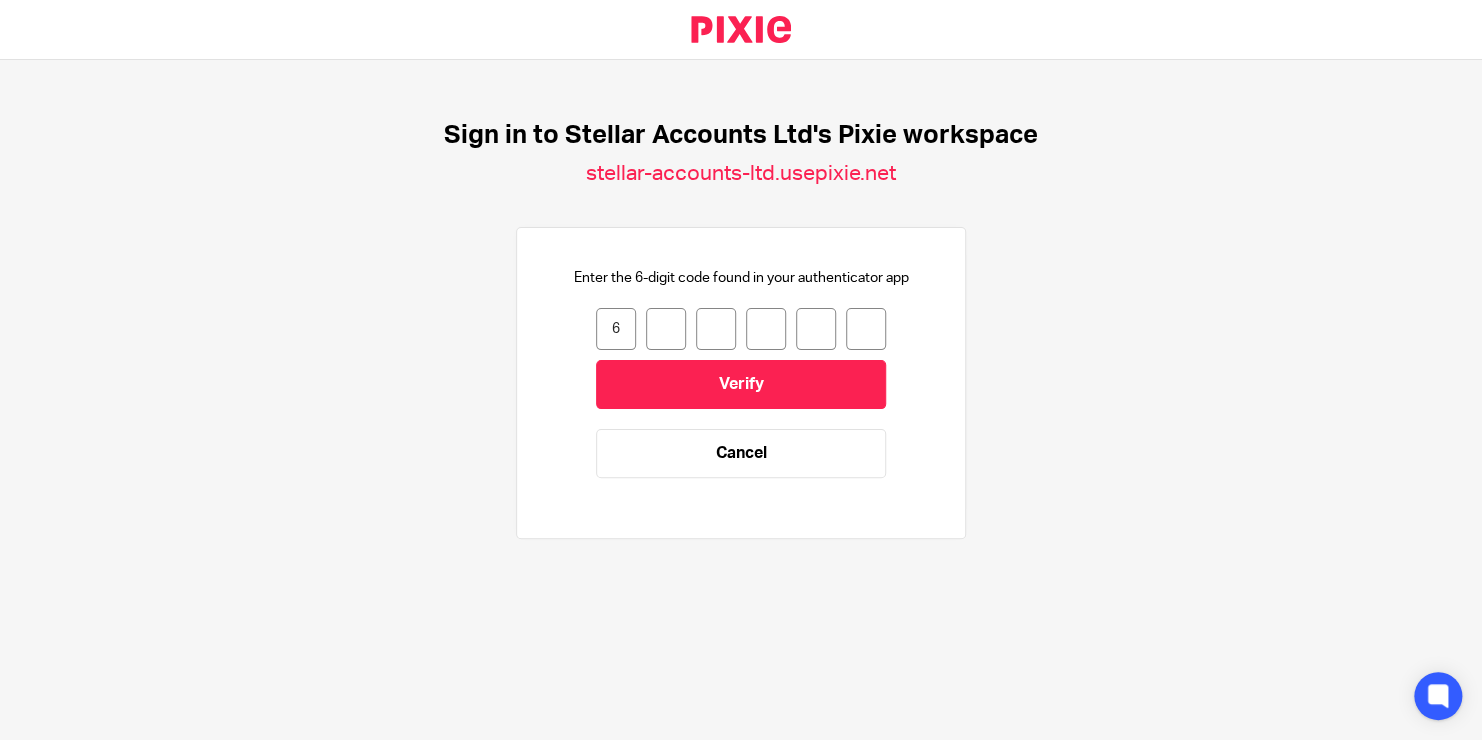 type on "2" 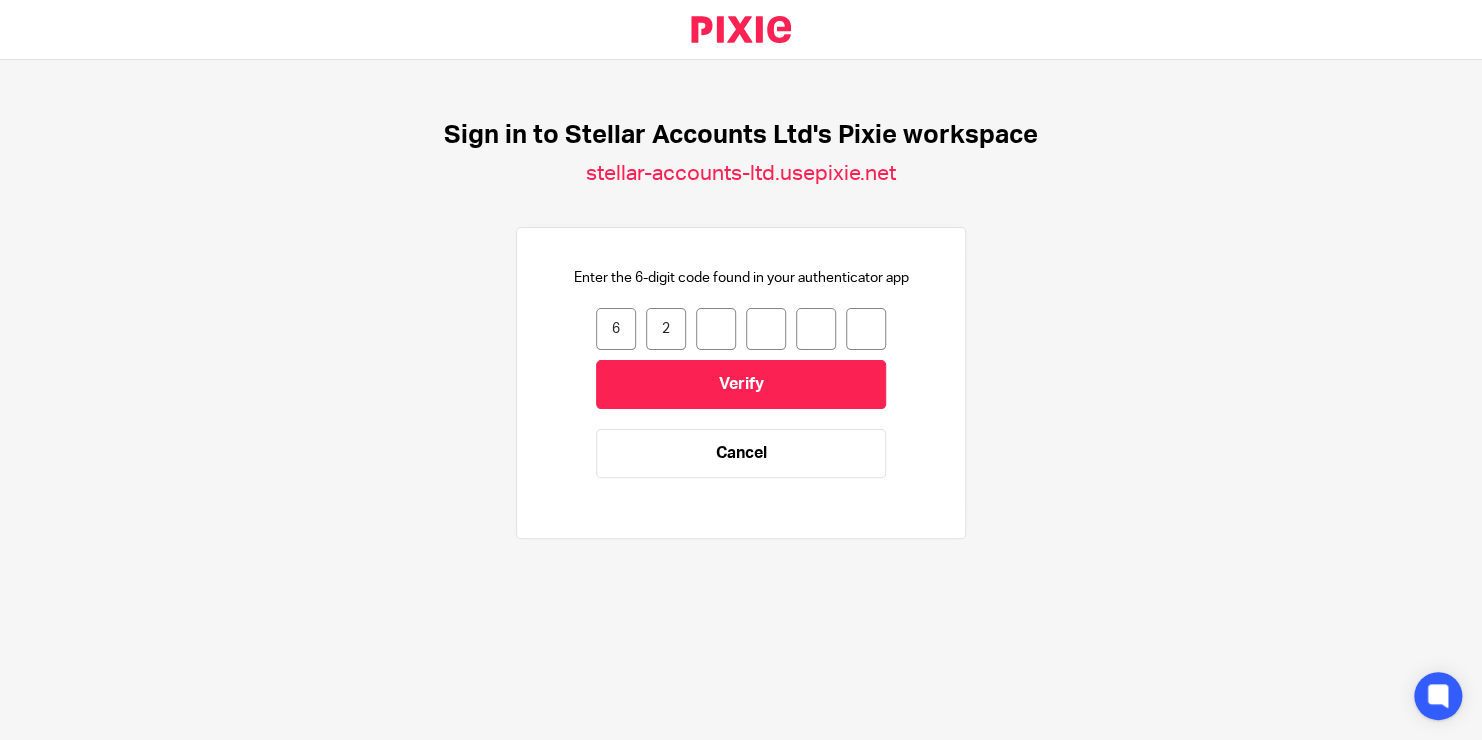 type on "0" 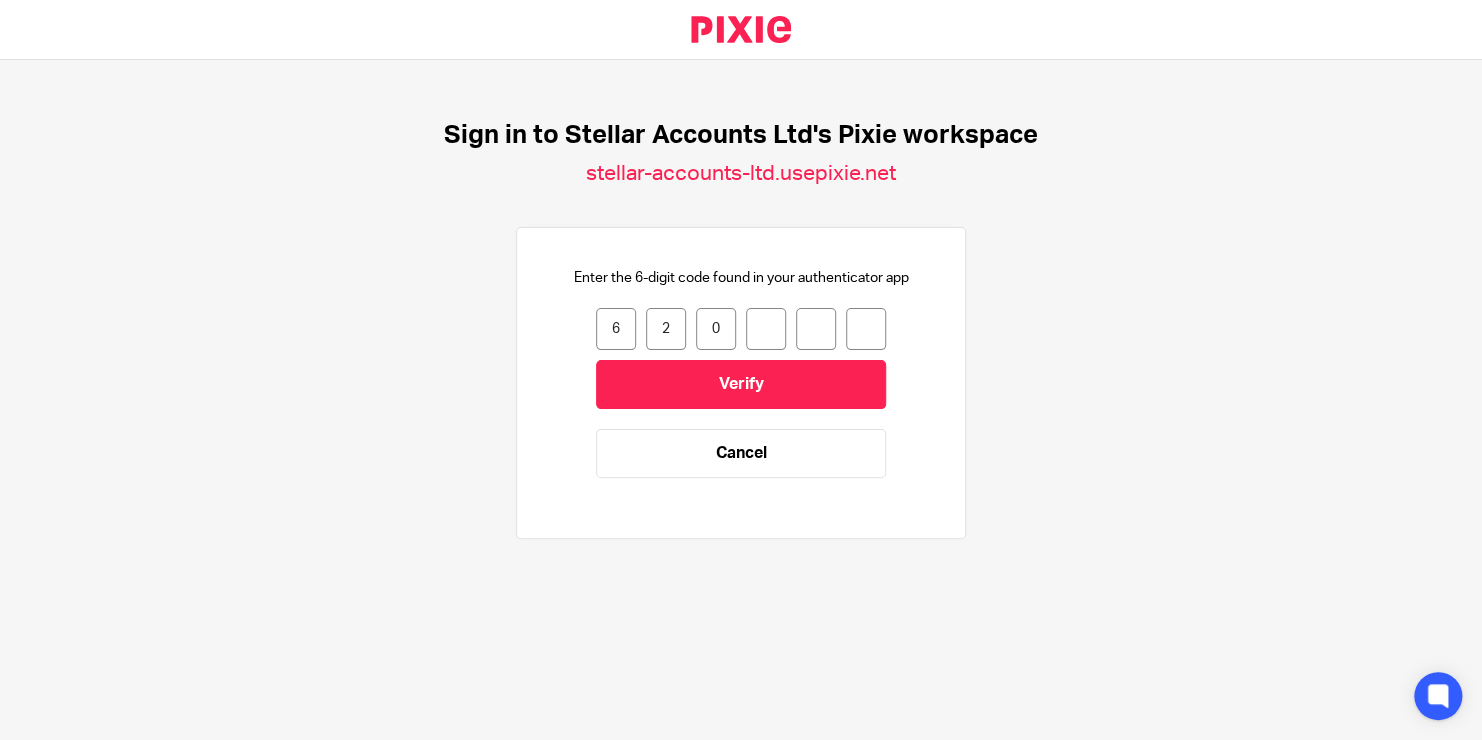 type on "4" 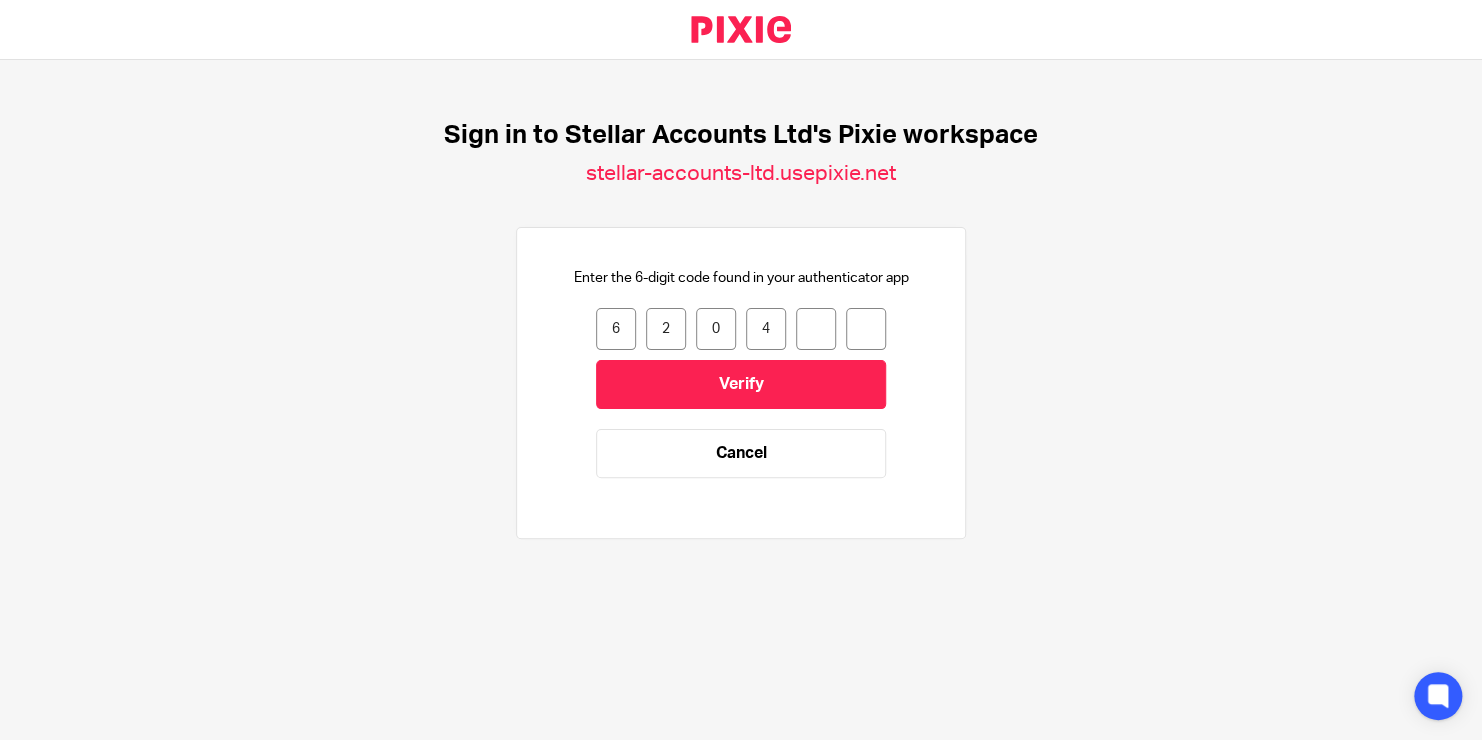 type on "1" 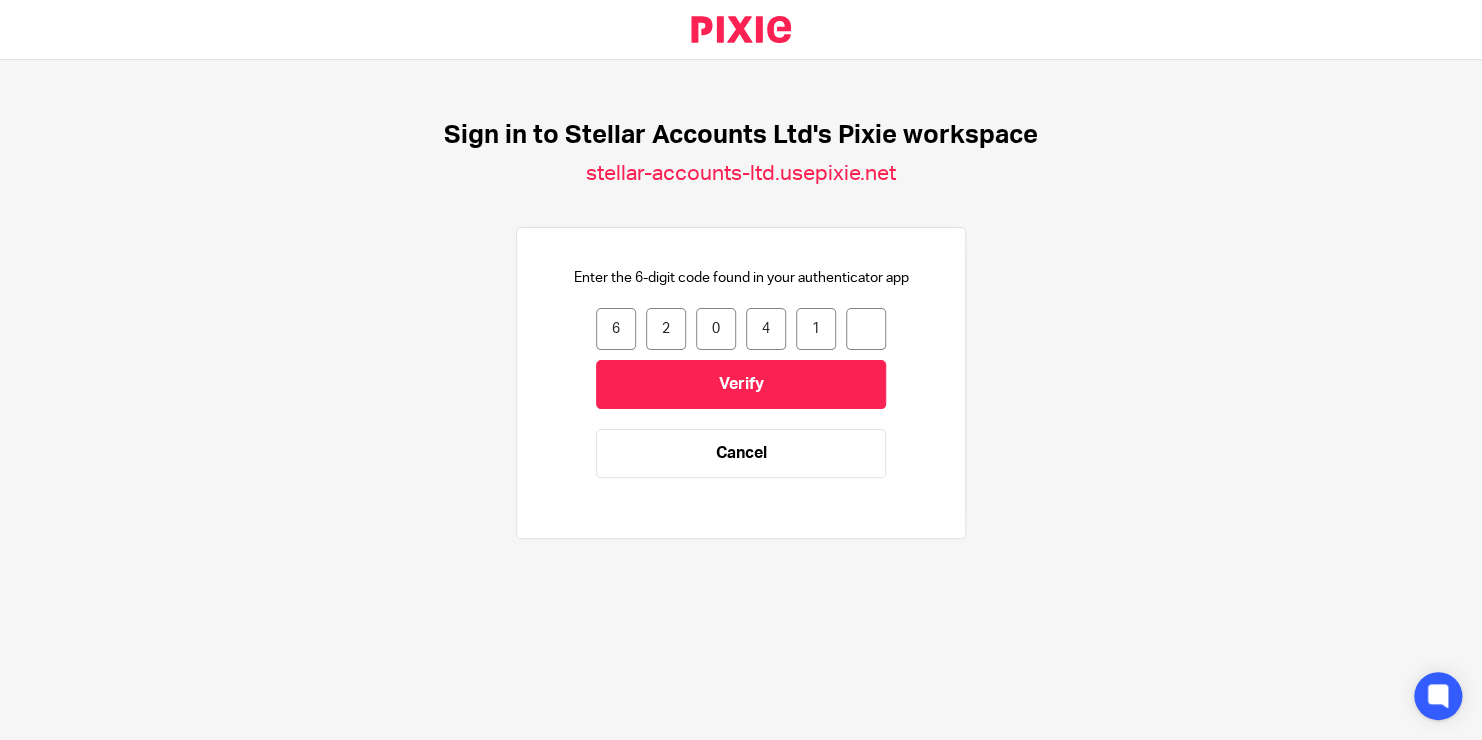 type on "8" 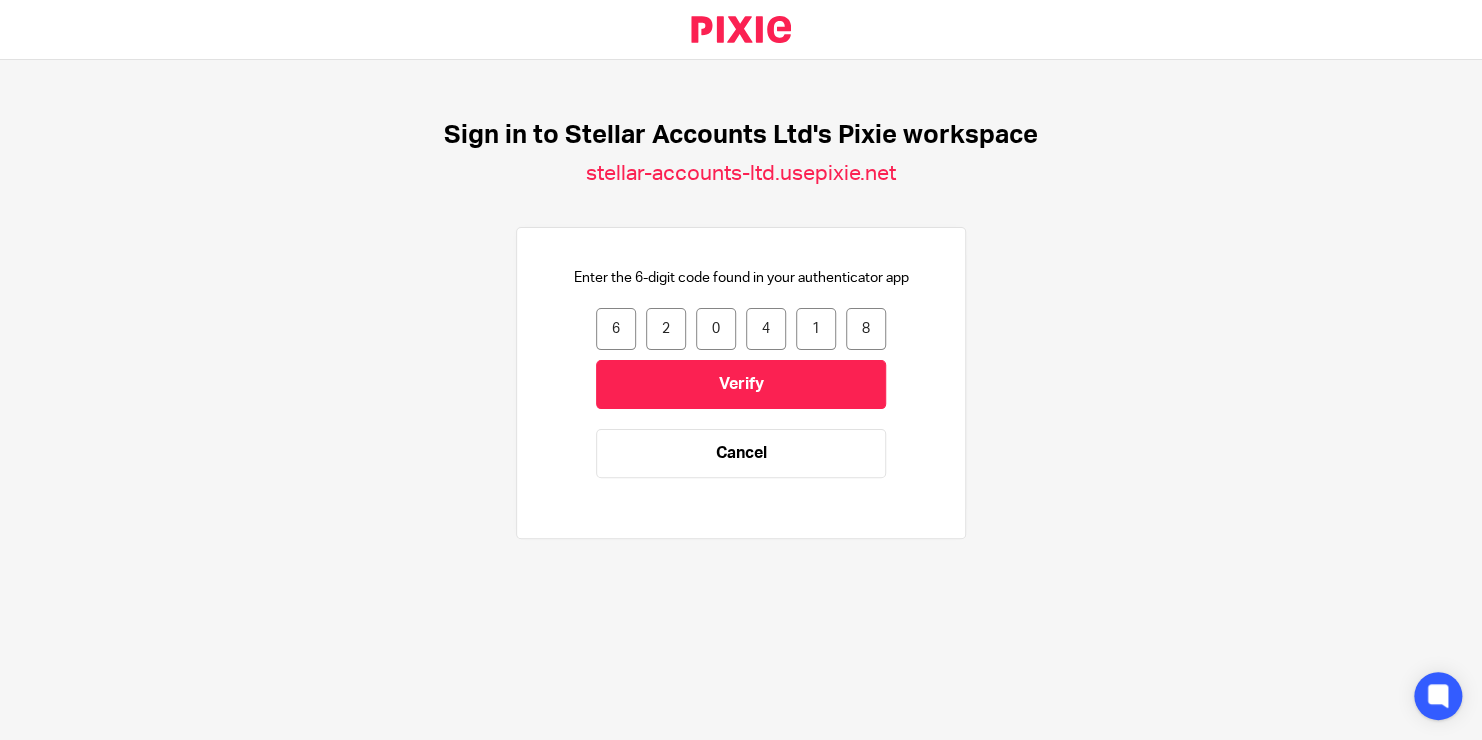 click on "6 2 0 4 1 8   620418   Verify   Cancel" at bounding box center [741, 403] 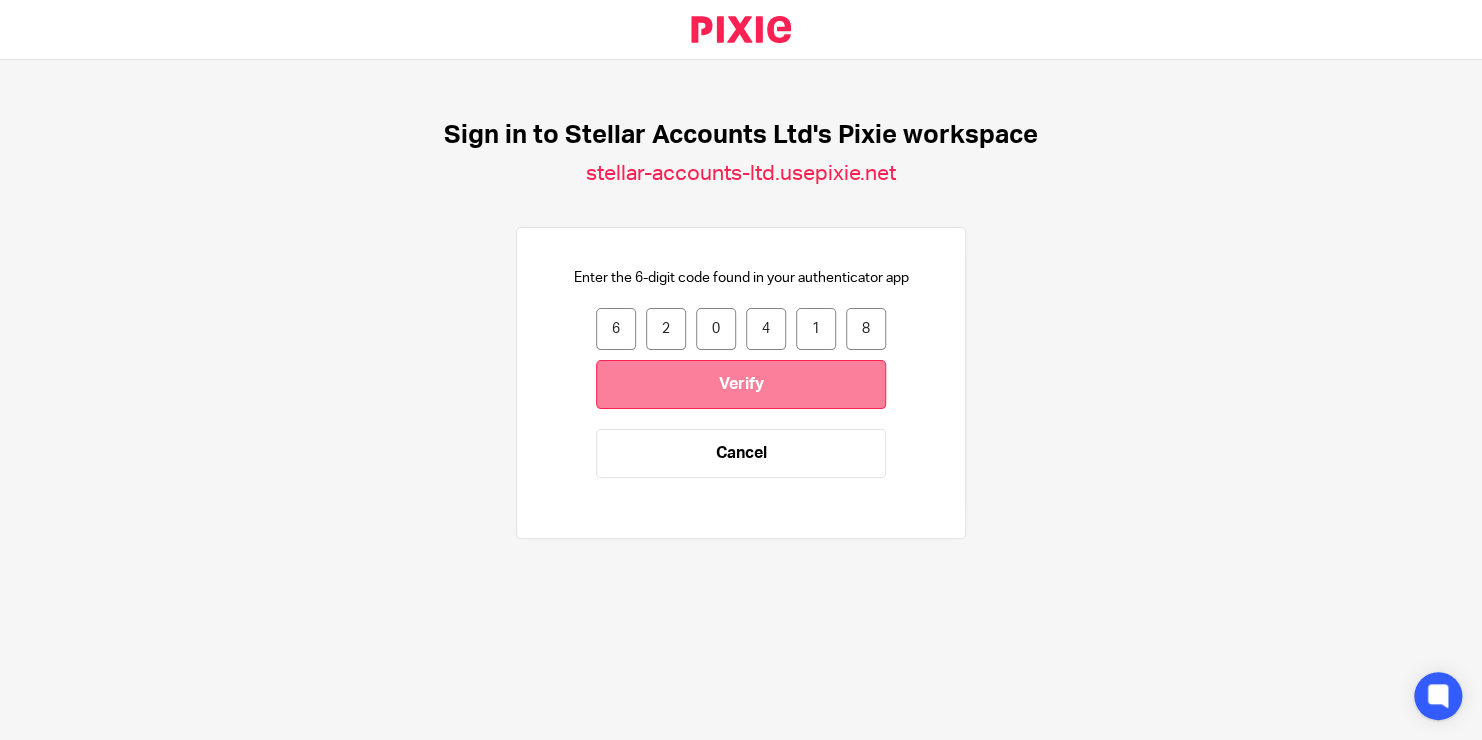 click on "Verify" at bounding box center (741, 384) 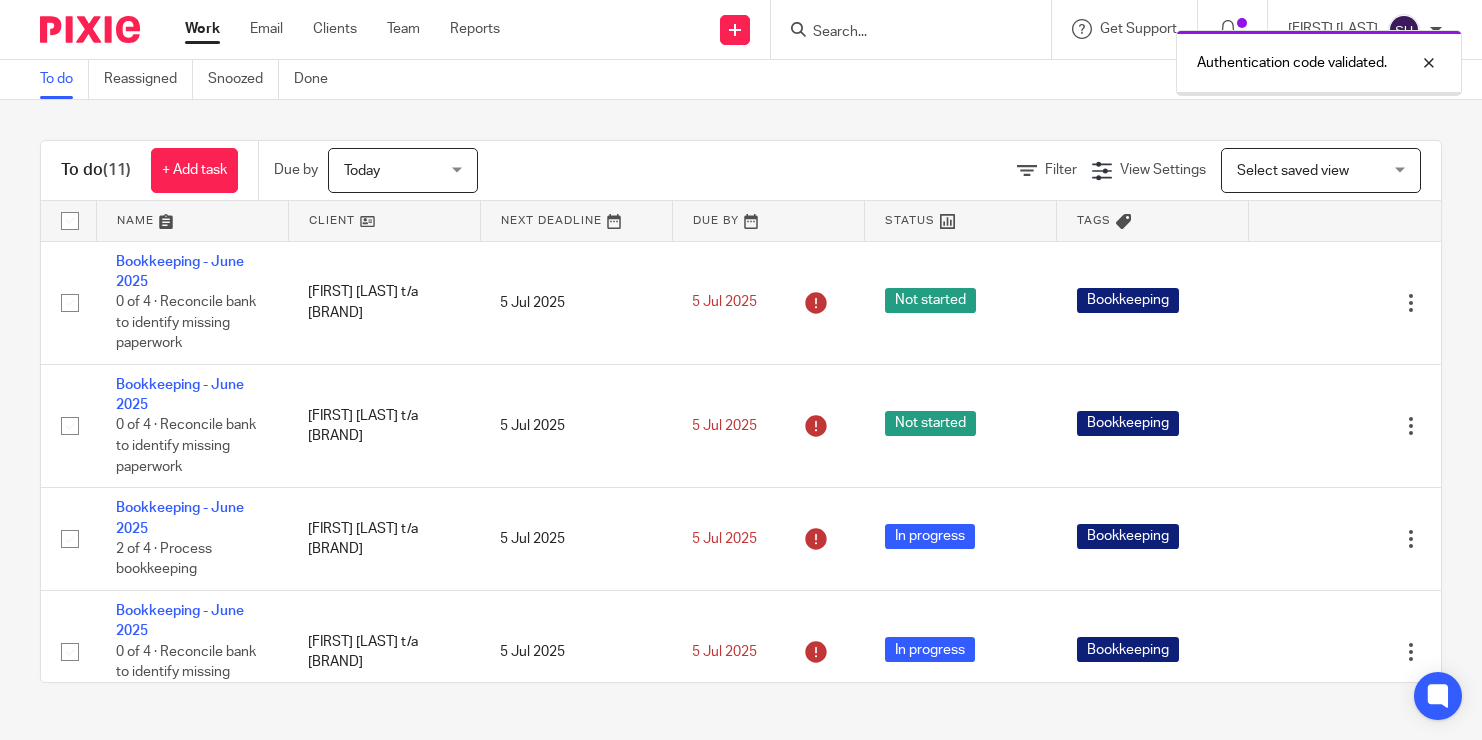 scroll, scrollTop: 0, scrollLeft: 0, axis: both 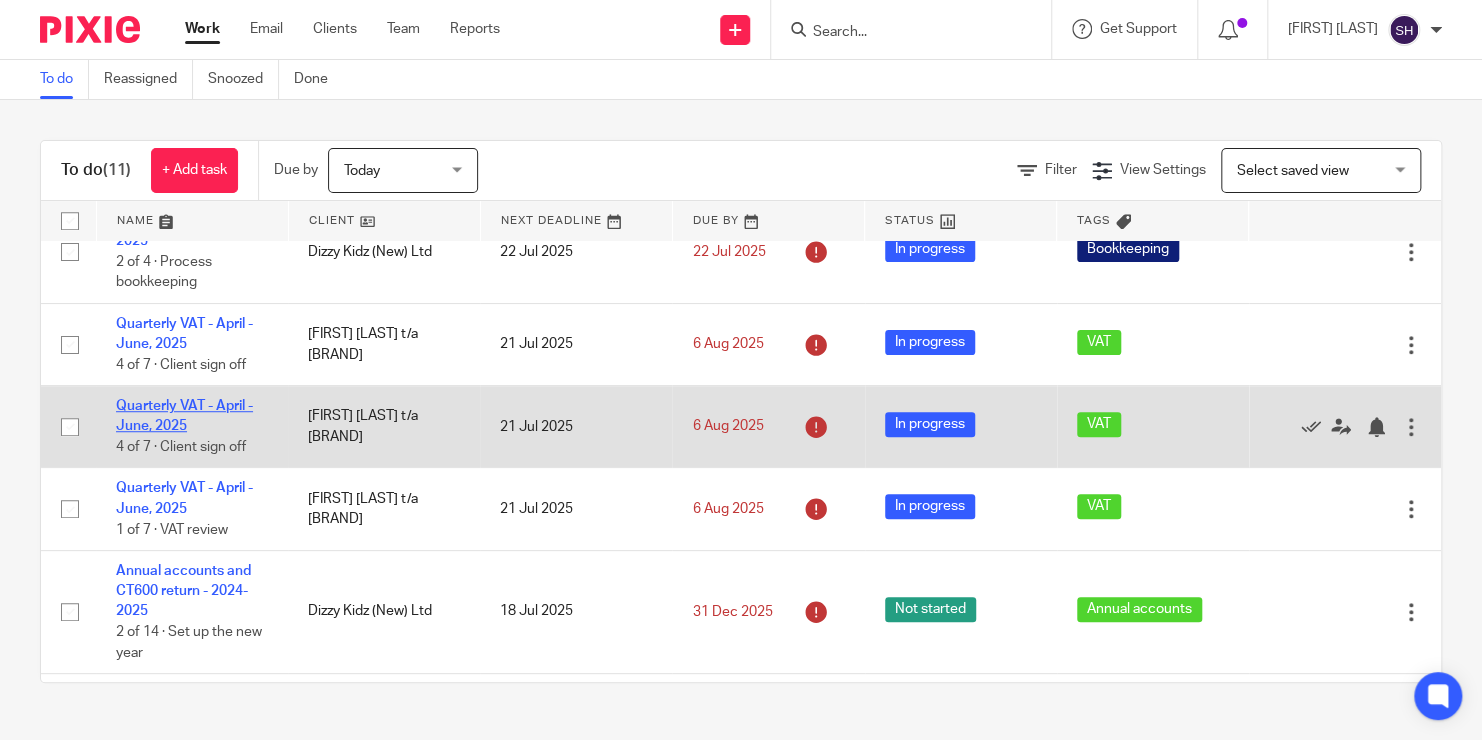 click on "Quarterly VAT - April - June, 2025" at bounding box center [184, 416] 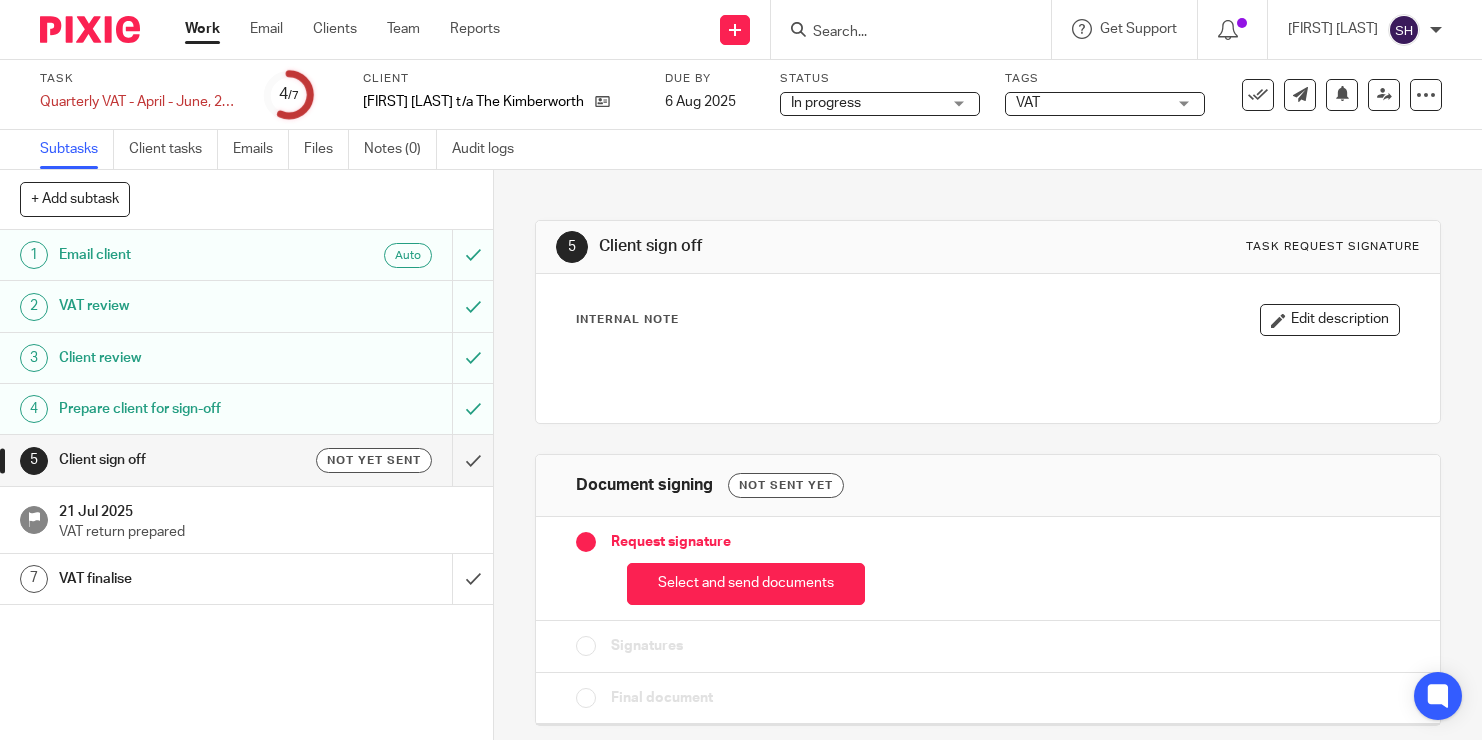 scroll, scrollTop: 0, scrollLeft: 0, axis: both 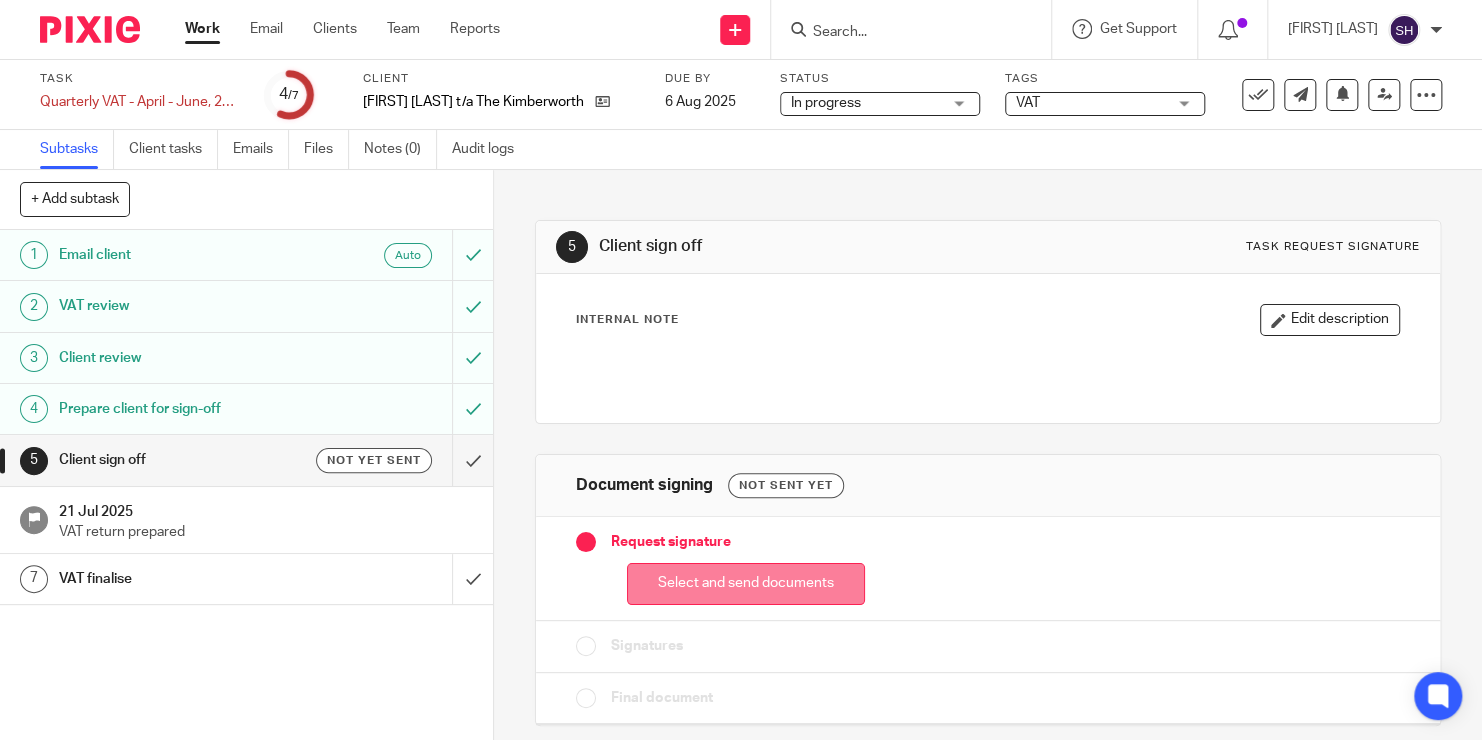 click on "Select and send documents" at bounding box center (746, 584) 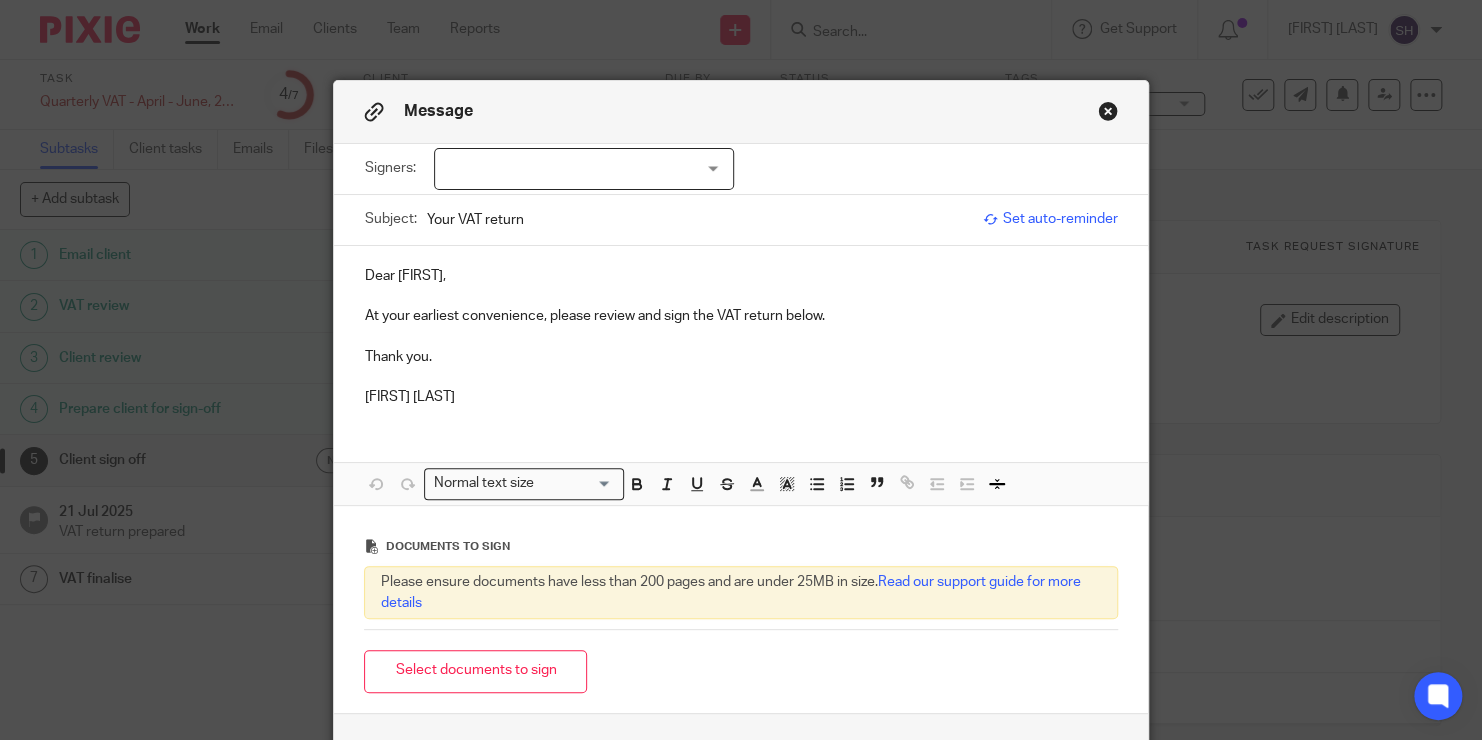 click at bounding box center (584, 169) 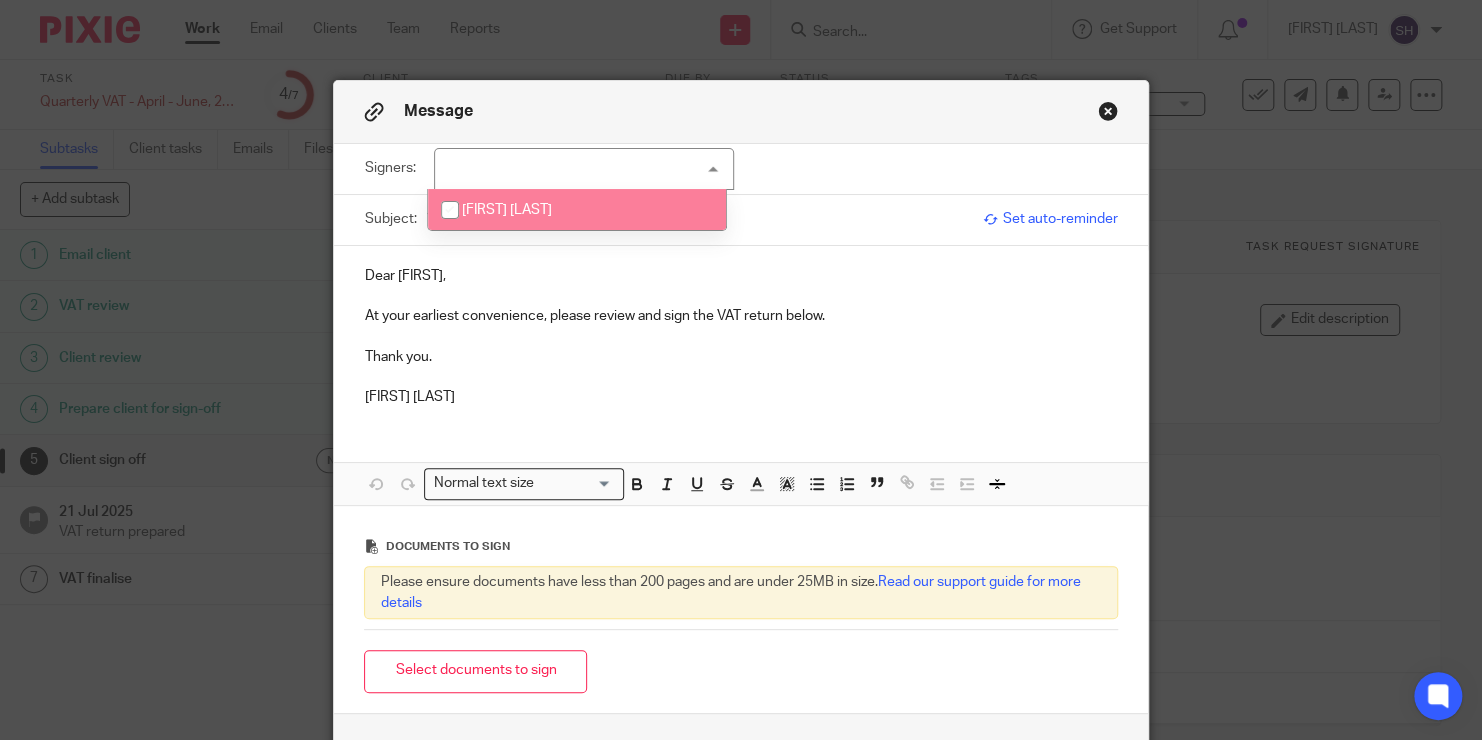click on "Louise Tovell-Davis" at bounding box center (507, 210) 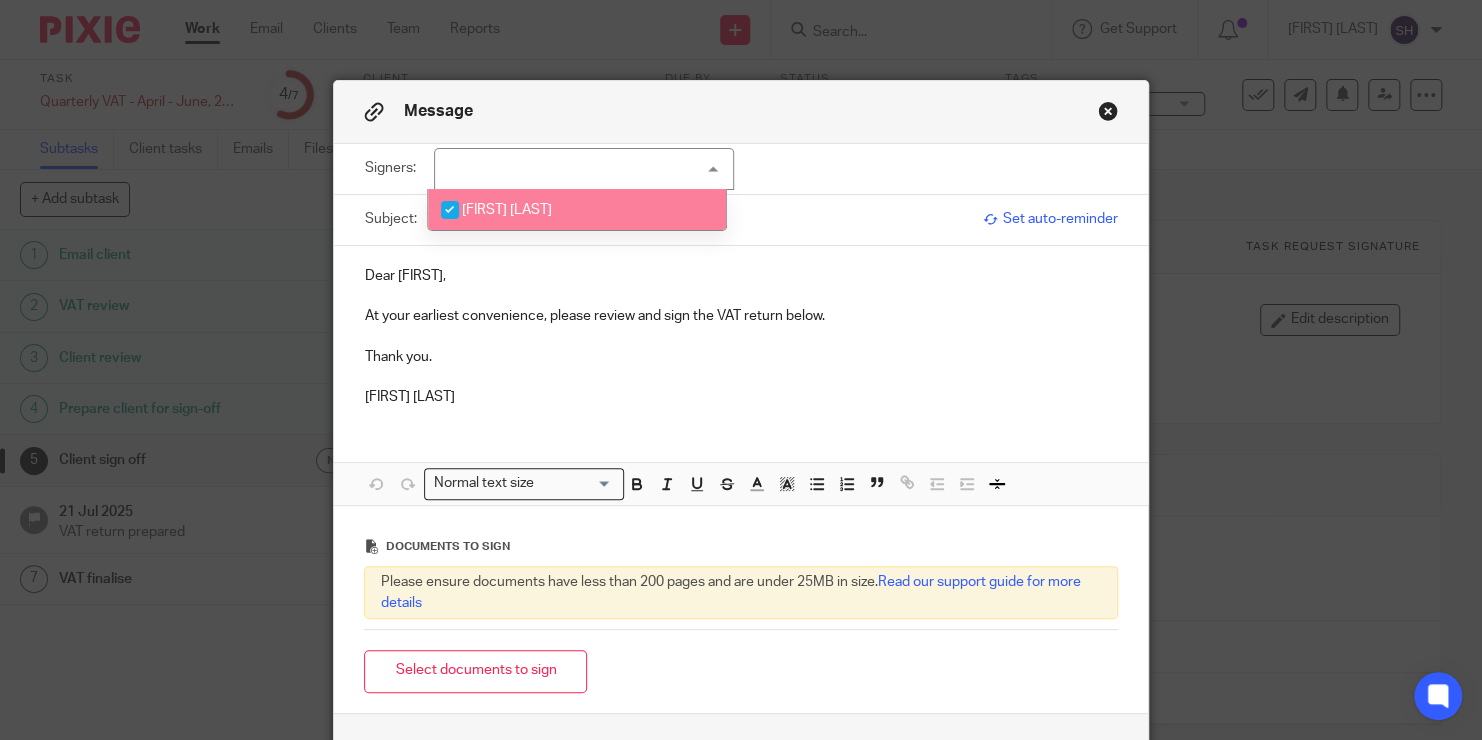 checkbox on "true" 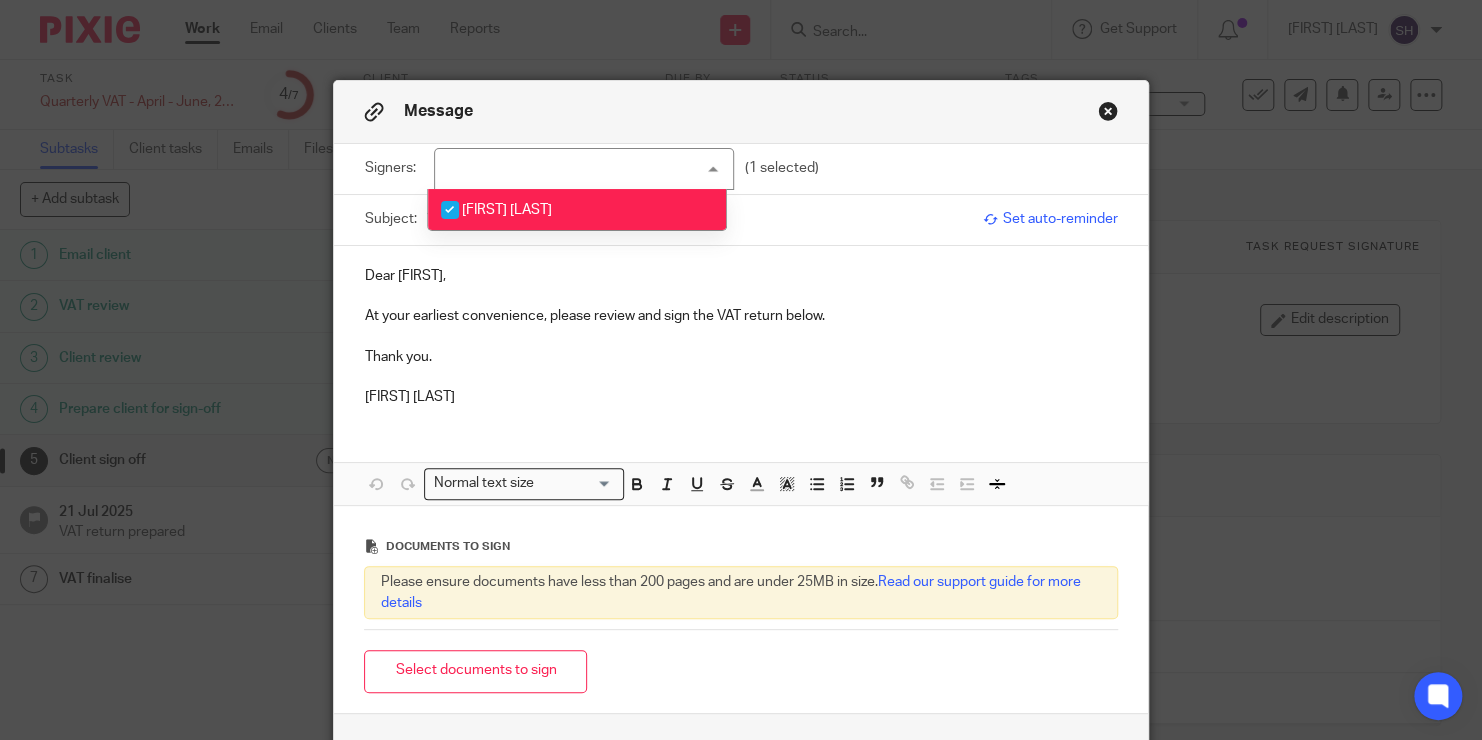 click on "Thank you." at bounding box center (740, 357) 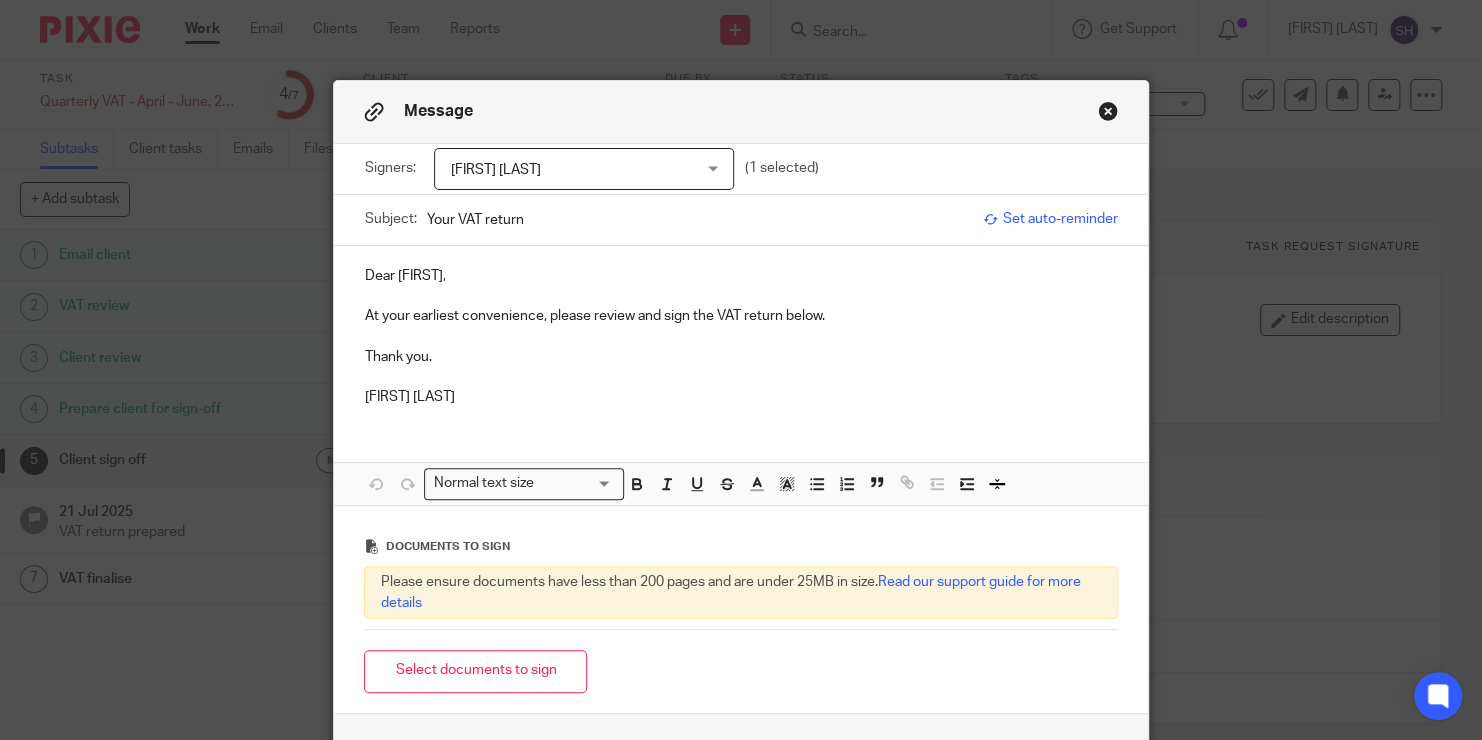 click on "Select documents to sign" at bounding box center (475, 671) 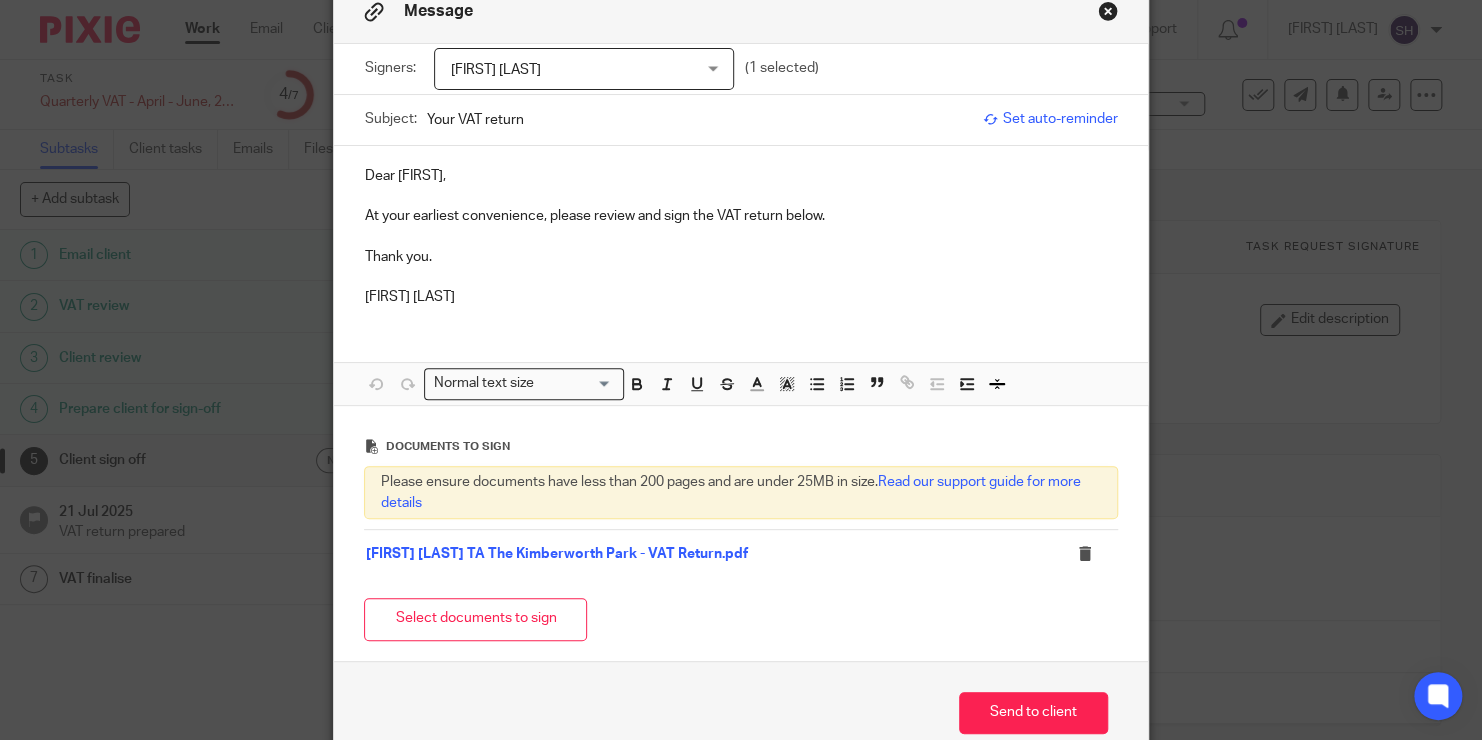 scroll, scrollTop: 200, scrollLeft: 0, axis: vertical 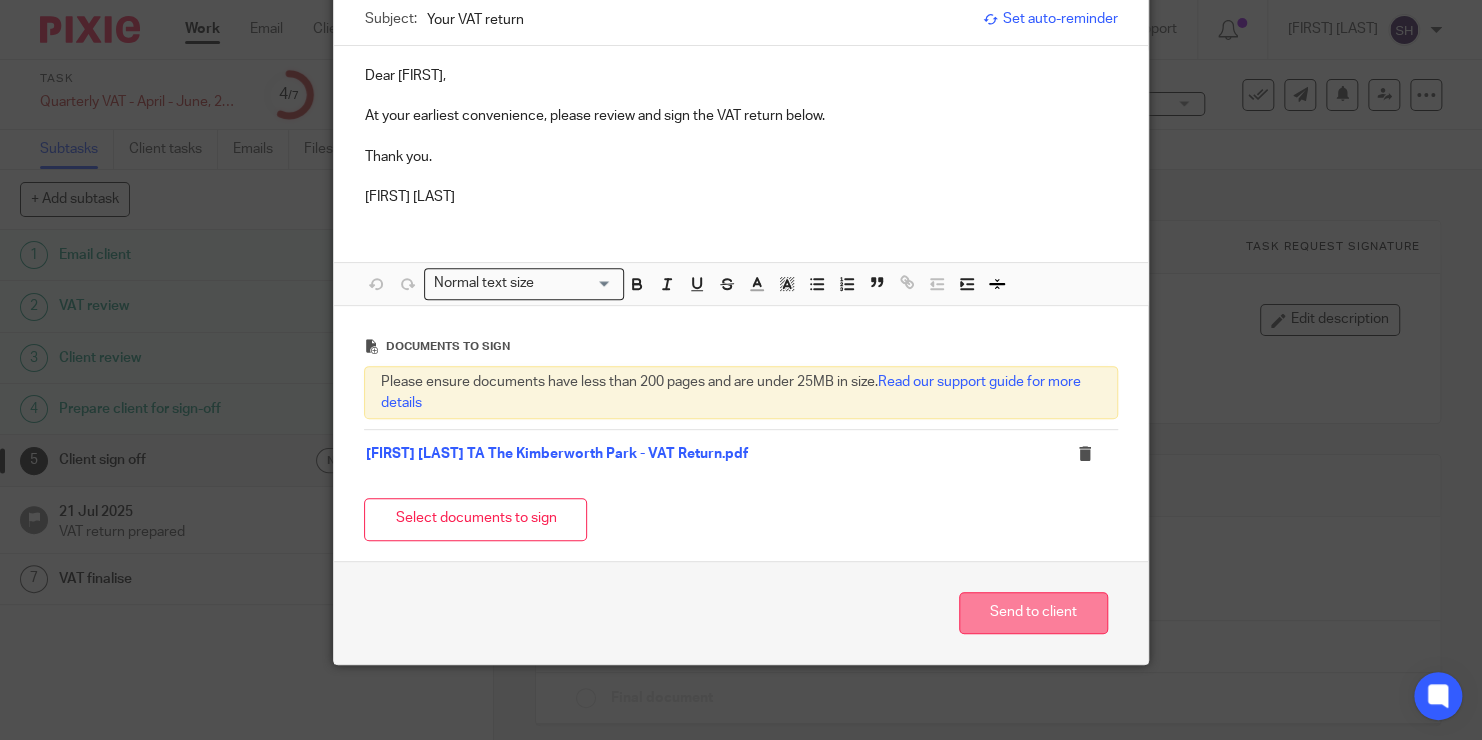 click on "Send to client" at bounding box center [1033, 613] 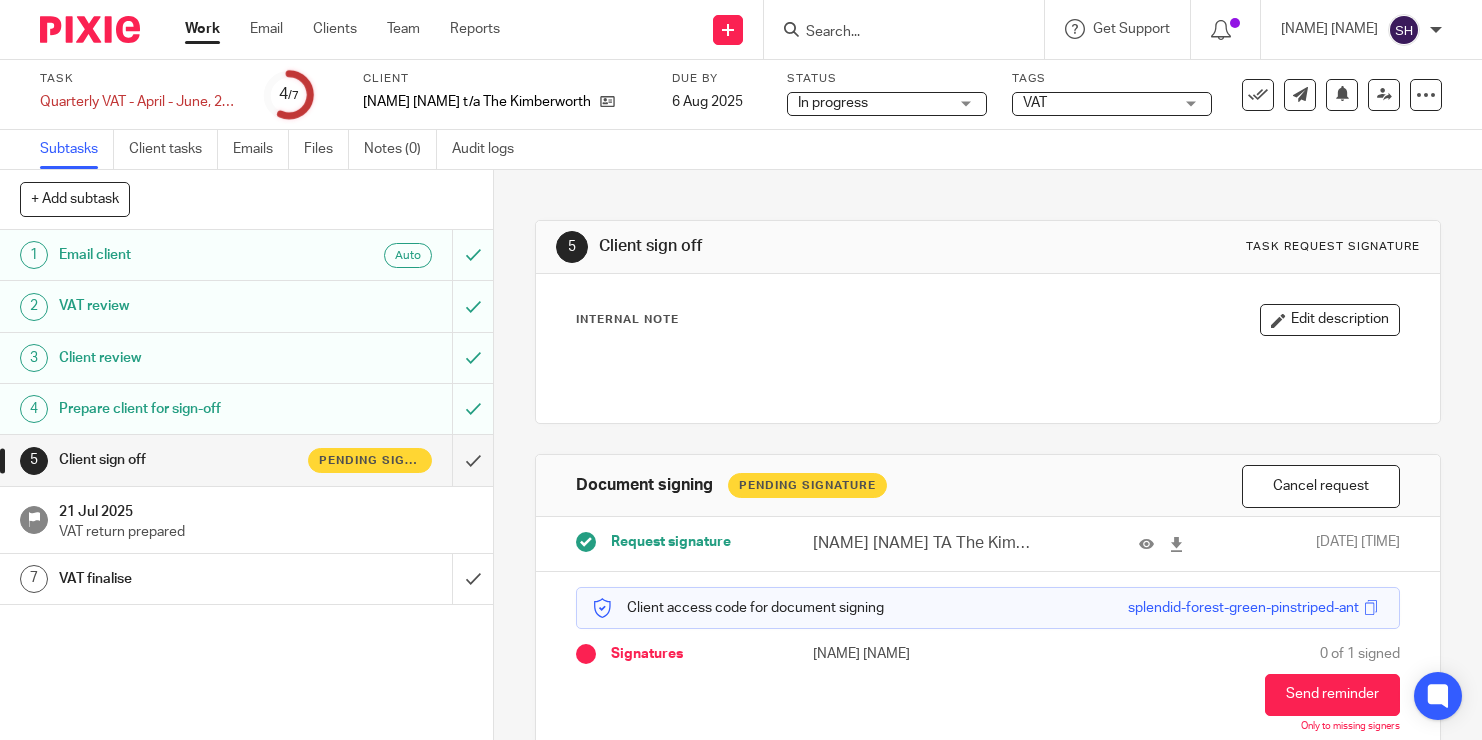 scroll, scrollTop: 0, scrollLeft: 0, axis: both 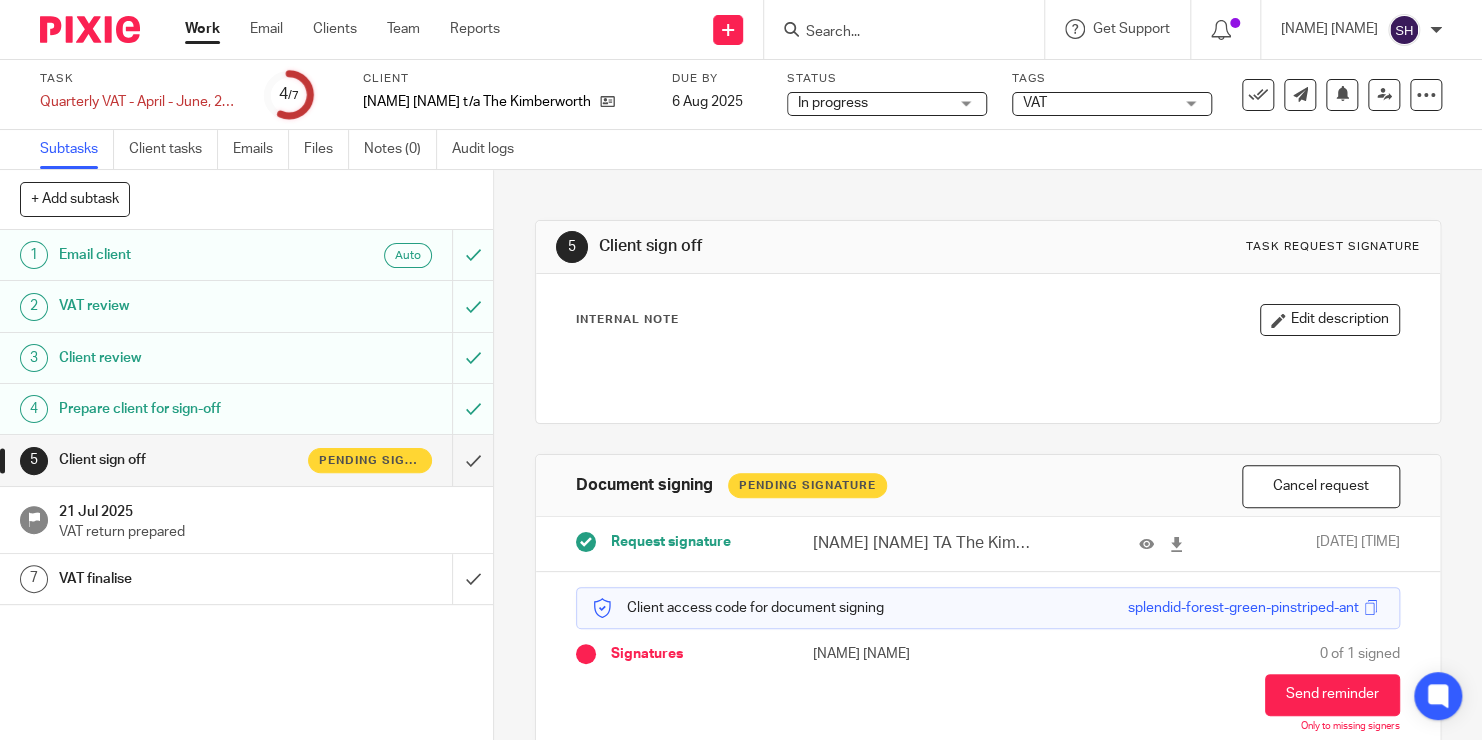 click on "Work" at bounding box center [202, 29] 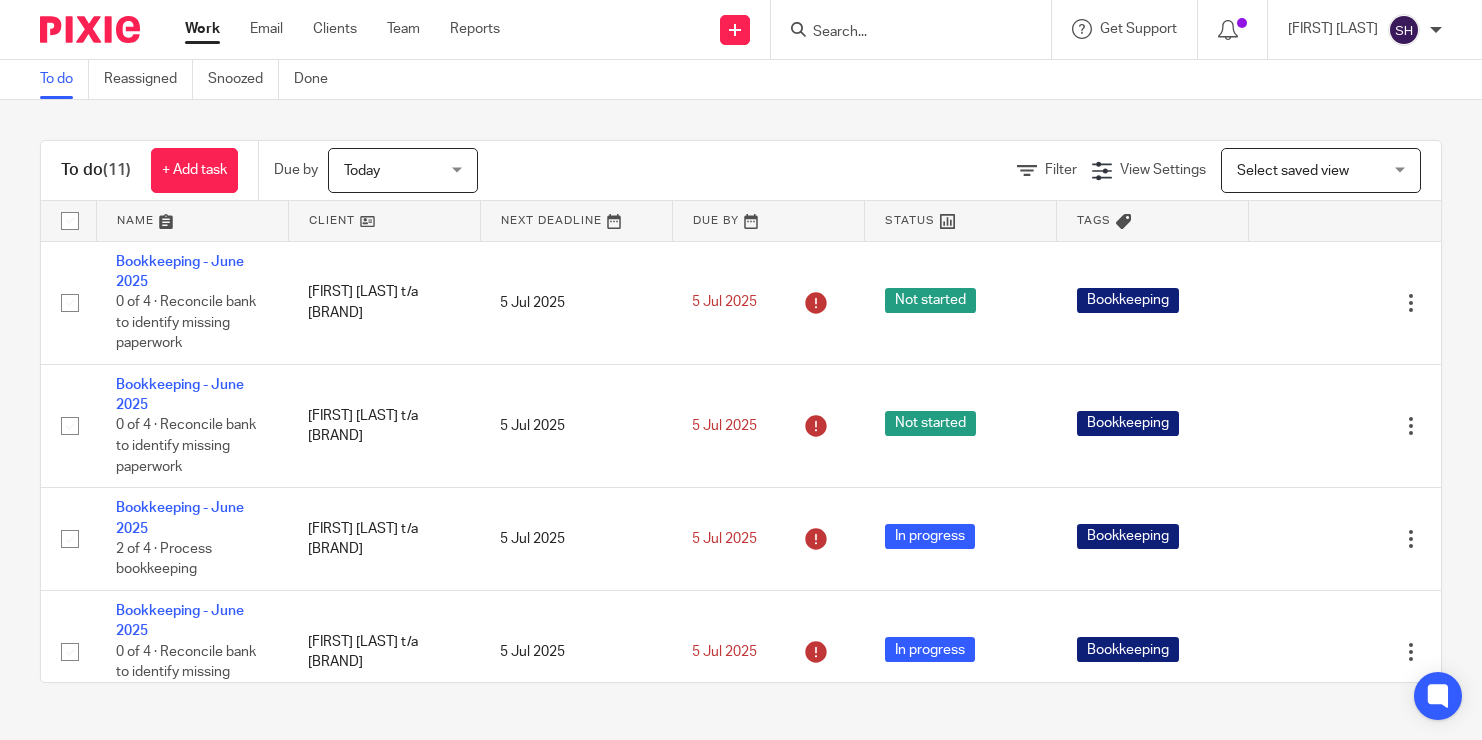 scroll, scrollTop: 0, scrollLeft: 0, axis: both 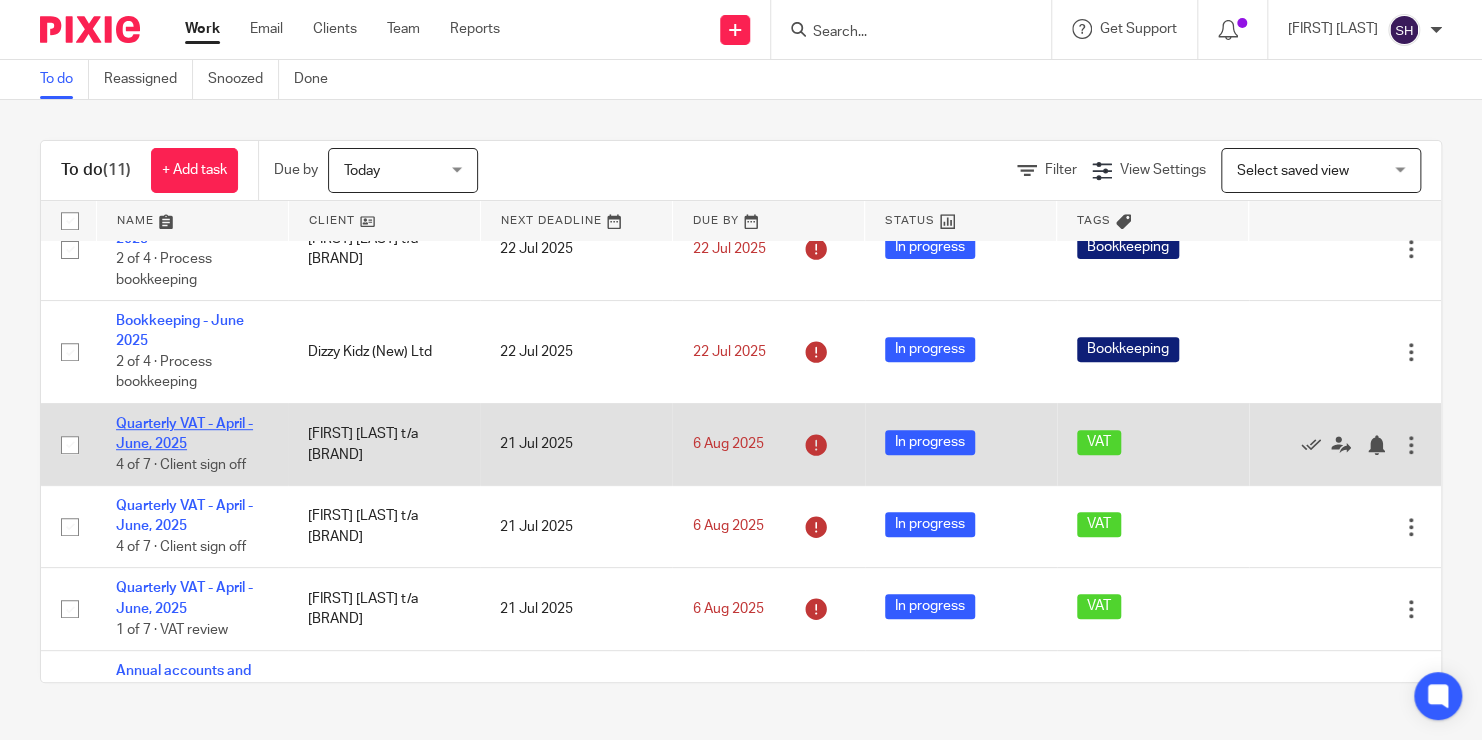 click on "Quarterly VAT - April - June, 2025" at bounding box center [184, 434] 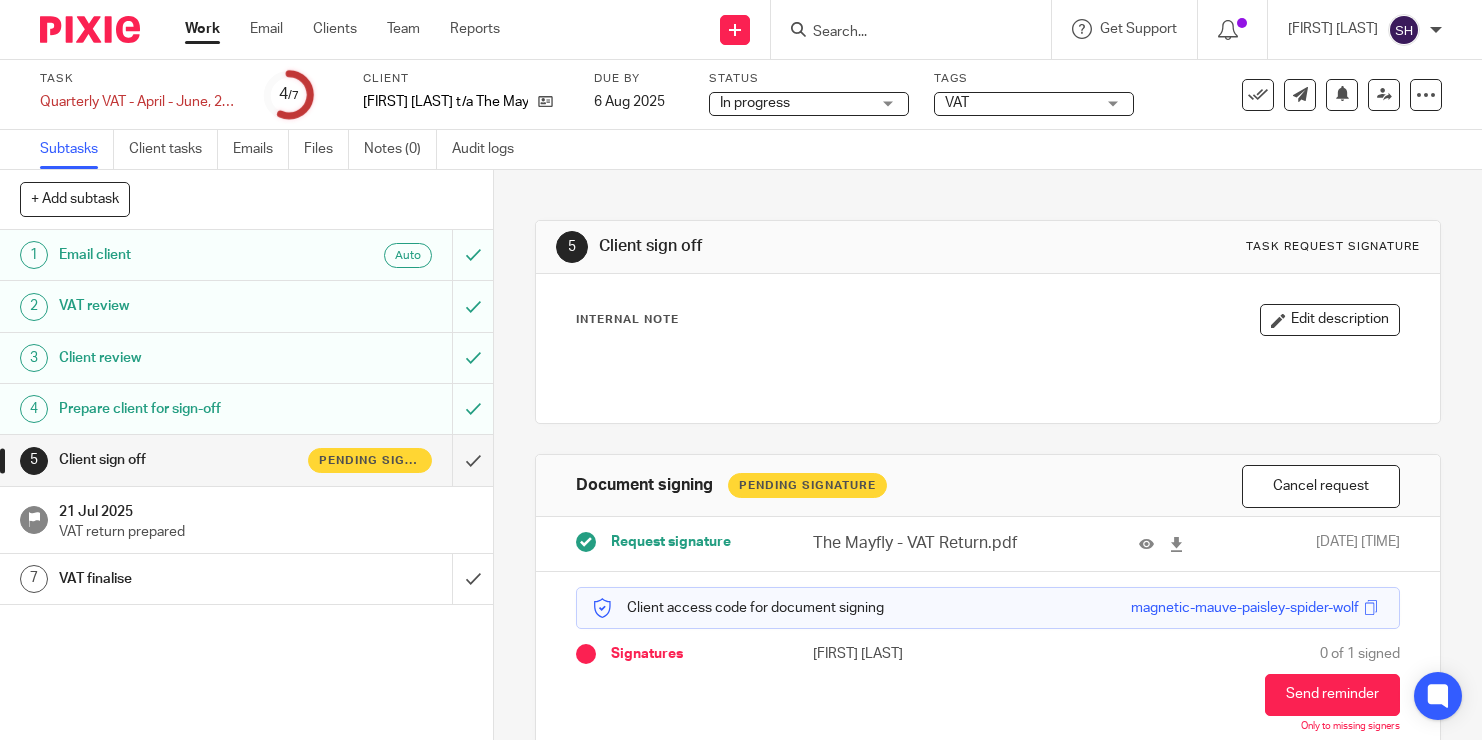 scroll, scrollTop: 0, scrollLeft: 0, axis: both 